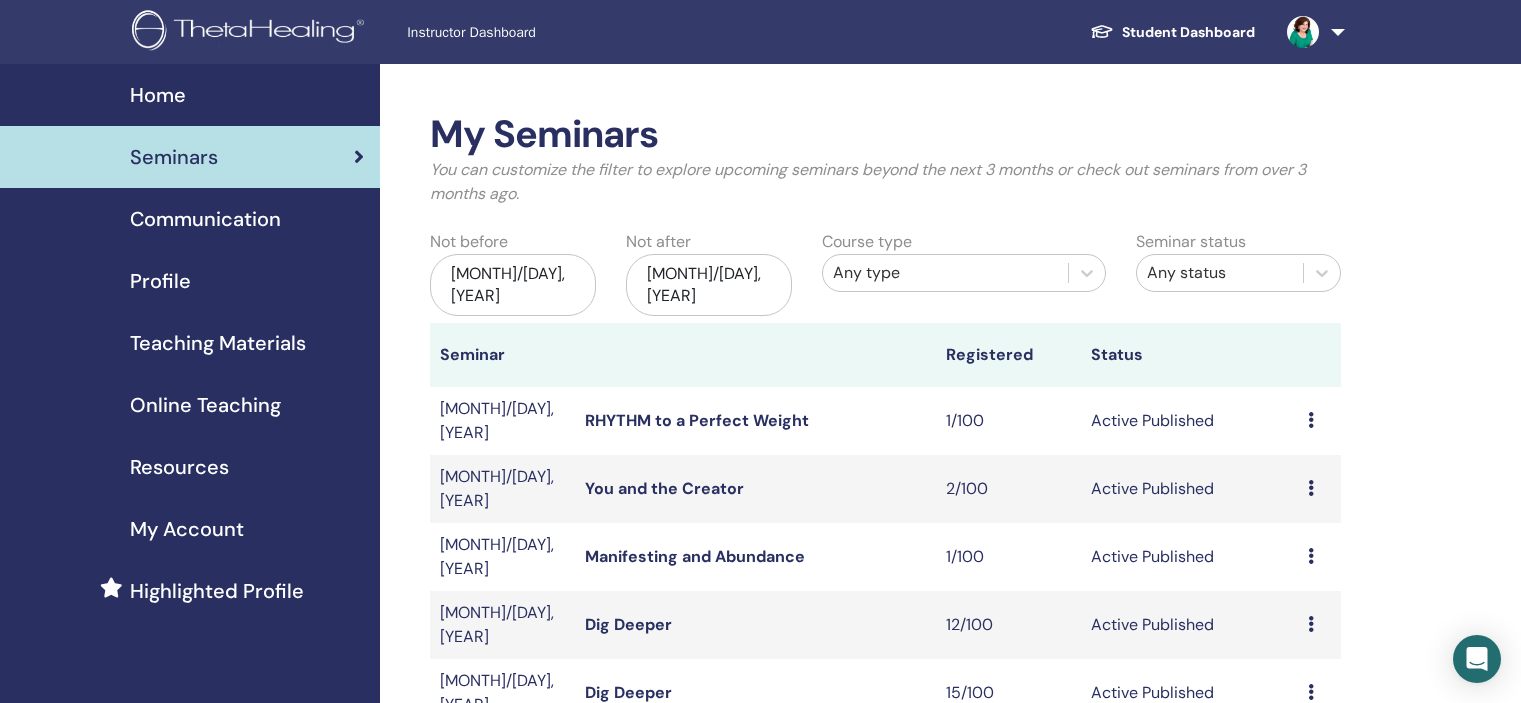 scroll, scrollTop: 171, scrollLeft: 0, axis: vertical 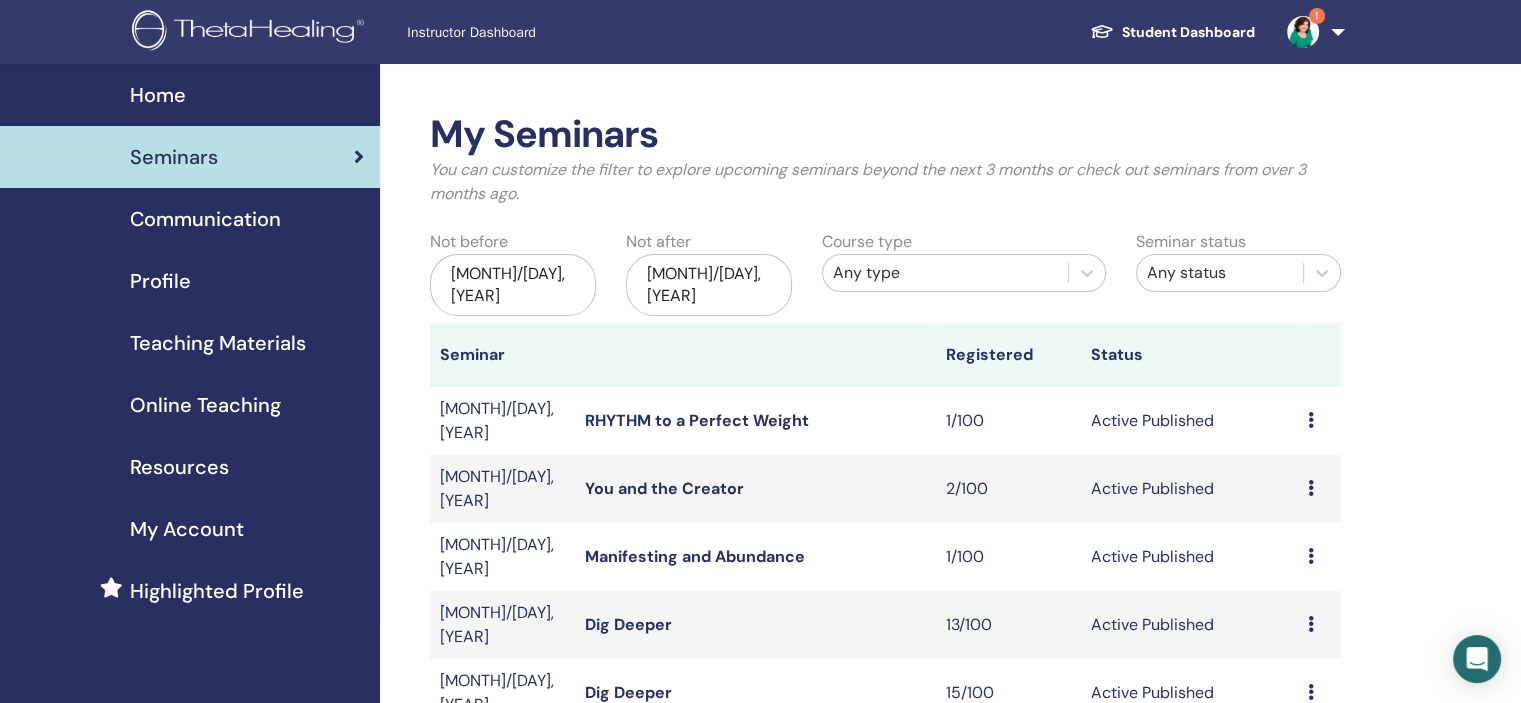click at bounding box center (1311, 624) 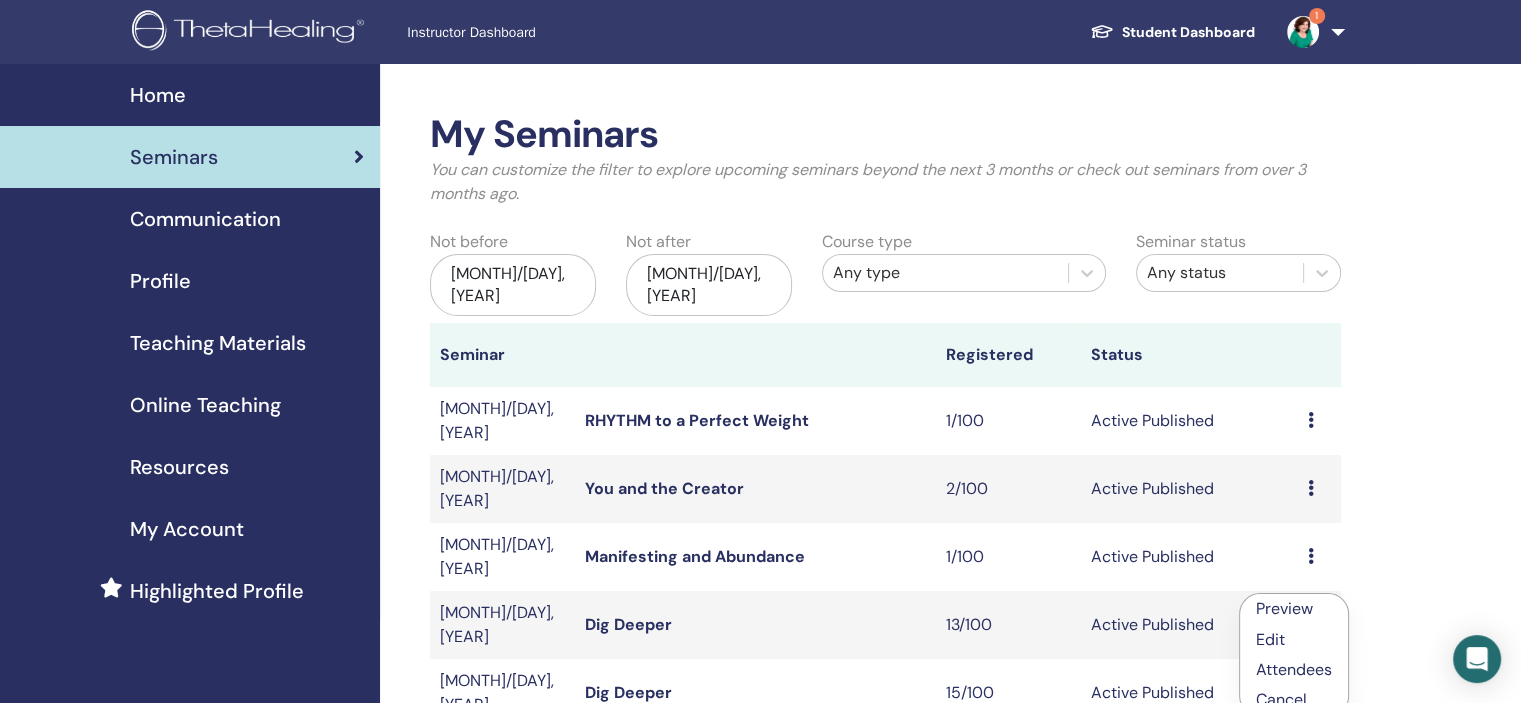 click on "Attendees" at bounding box center (1294, 669) 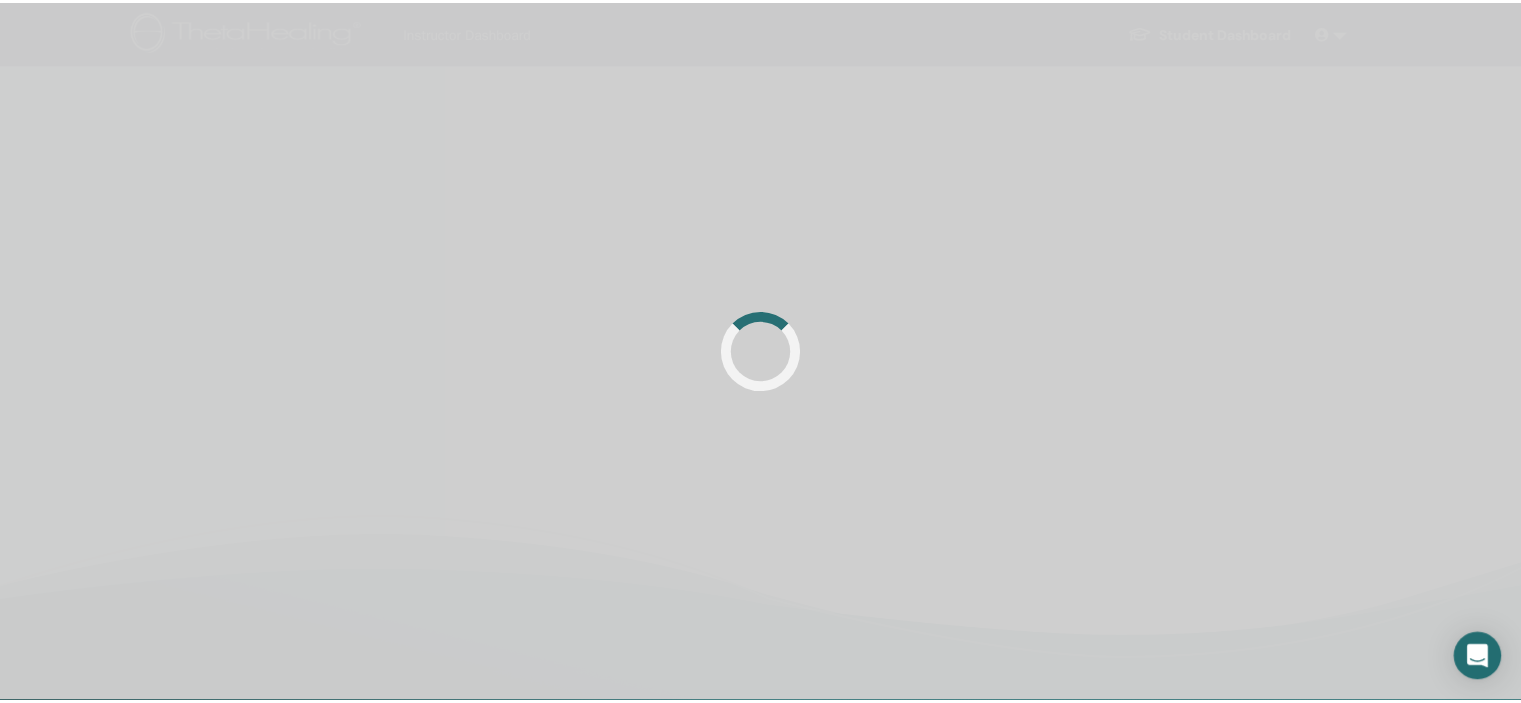 scroll, scrollTop: 0, scrollLeft: 0, axis: both 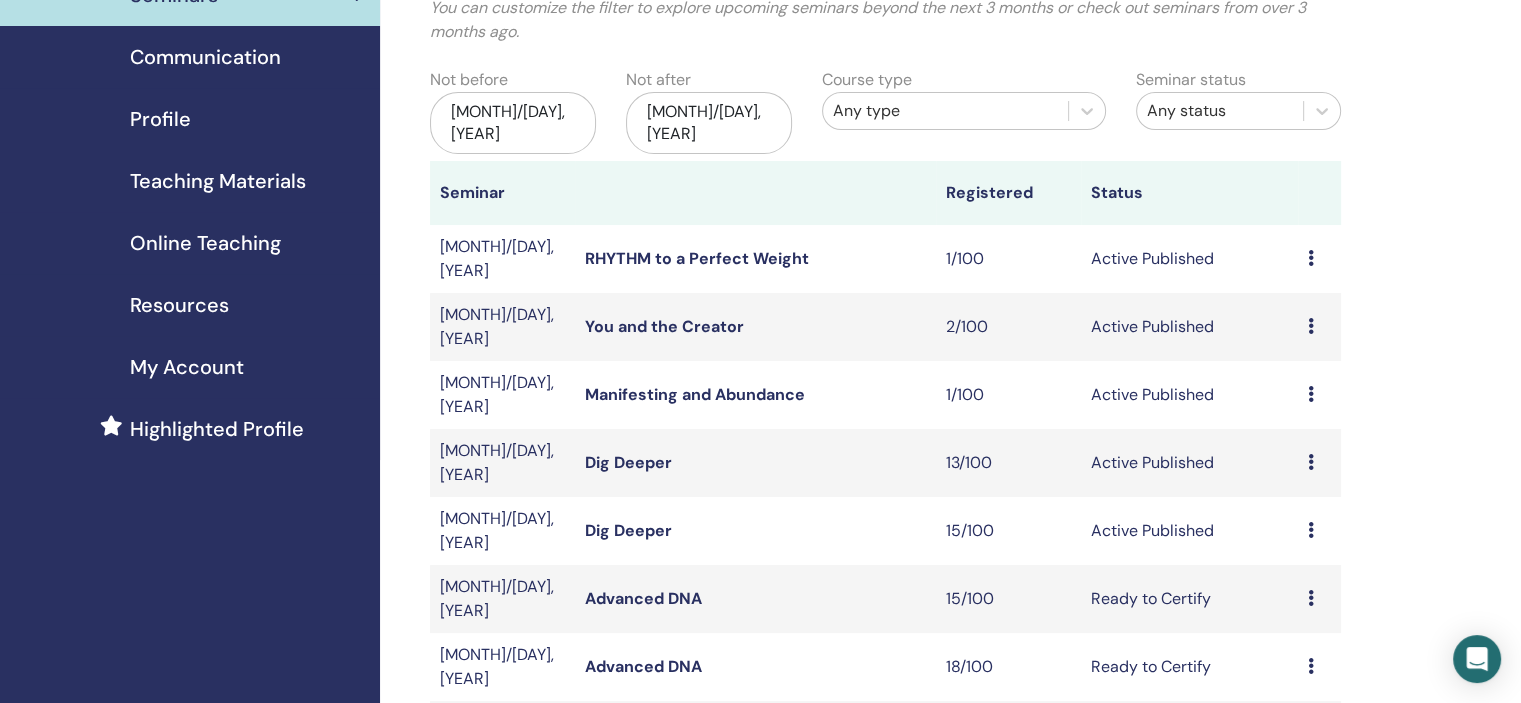 click at bounding box center (1311, 530) 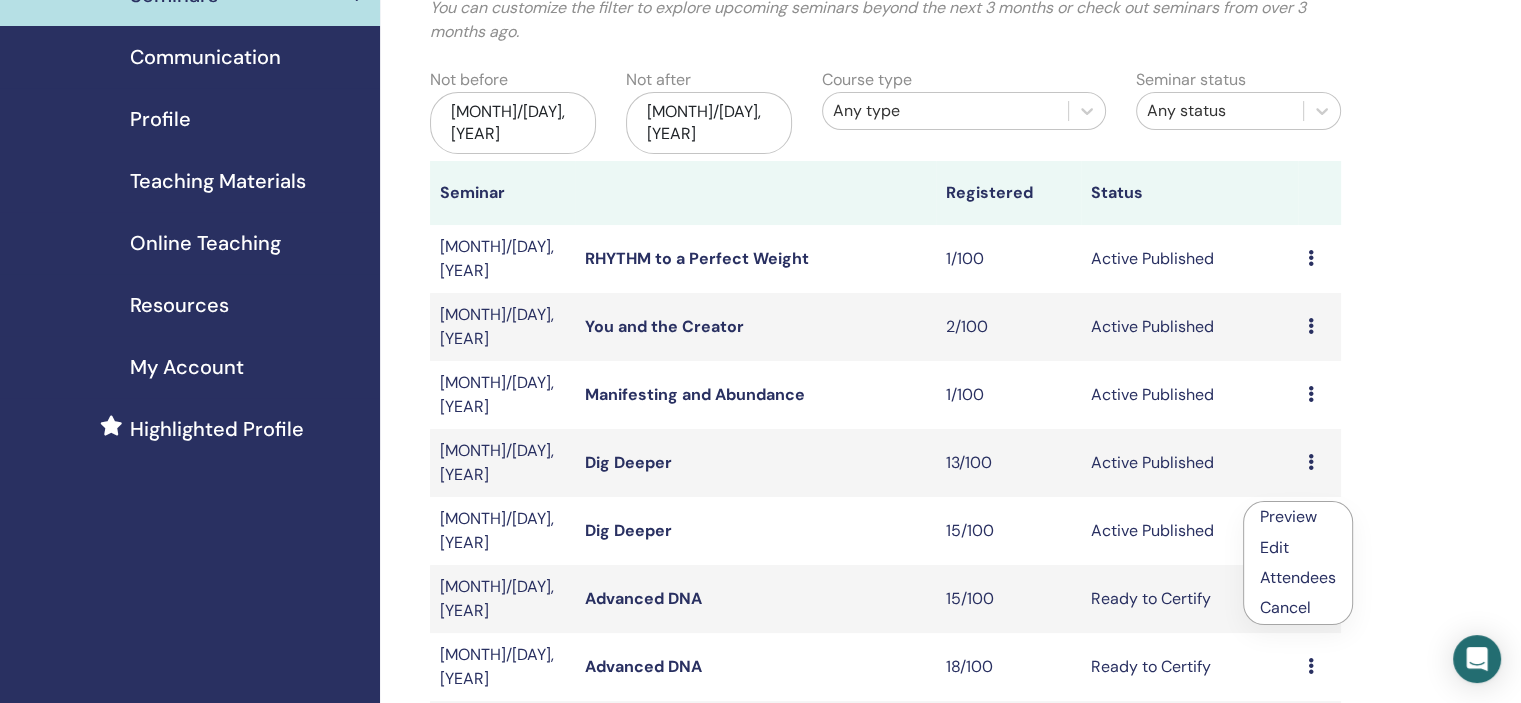 click on "Attendees" at bounding box center (1298, 577) 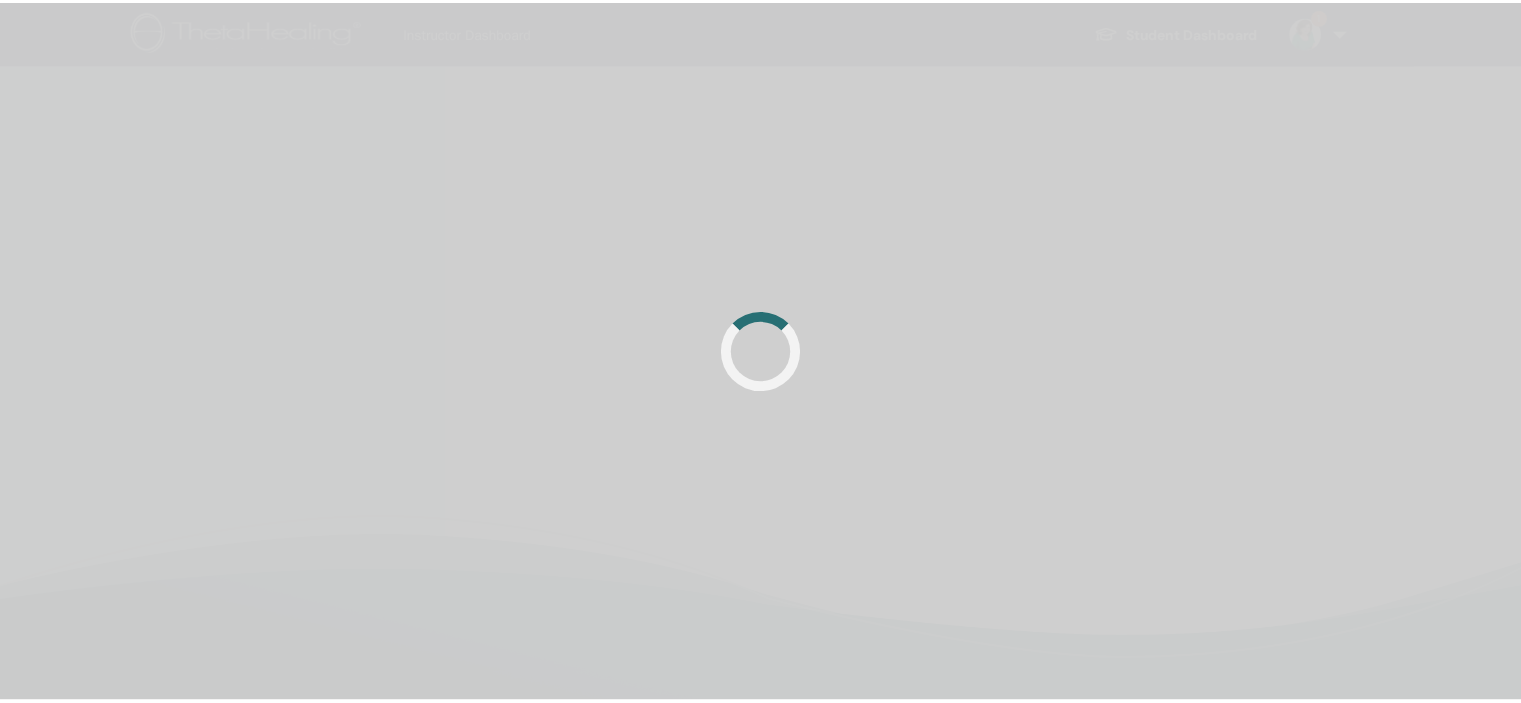 scroll, scrollTop: 0, scrollLeft: 0, axis: both 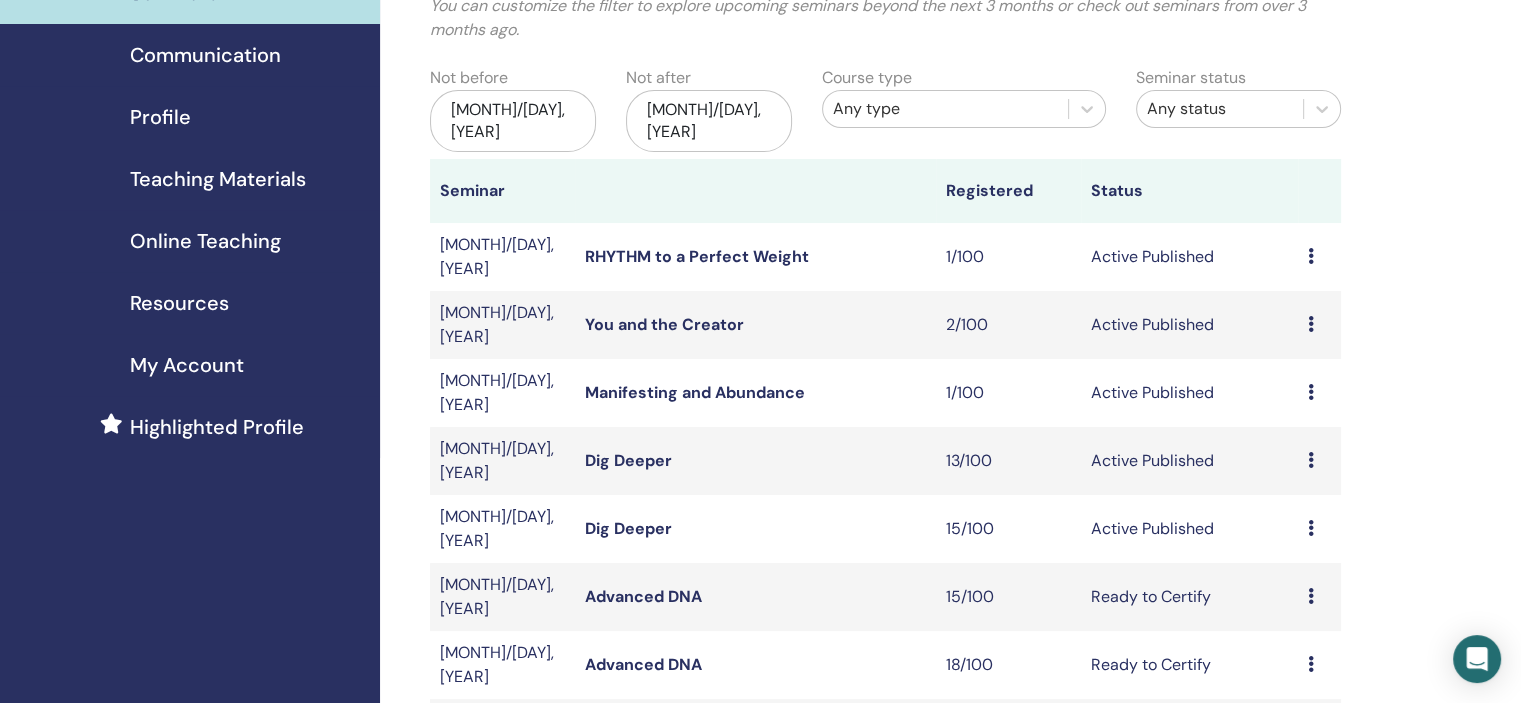 click at bounding box center [1311, 460] 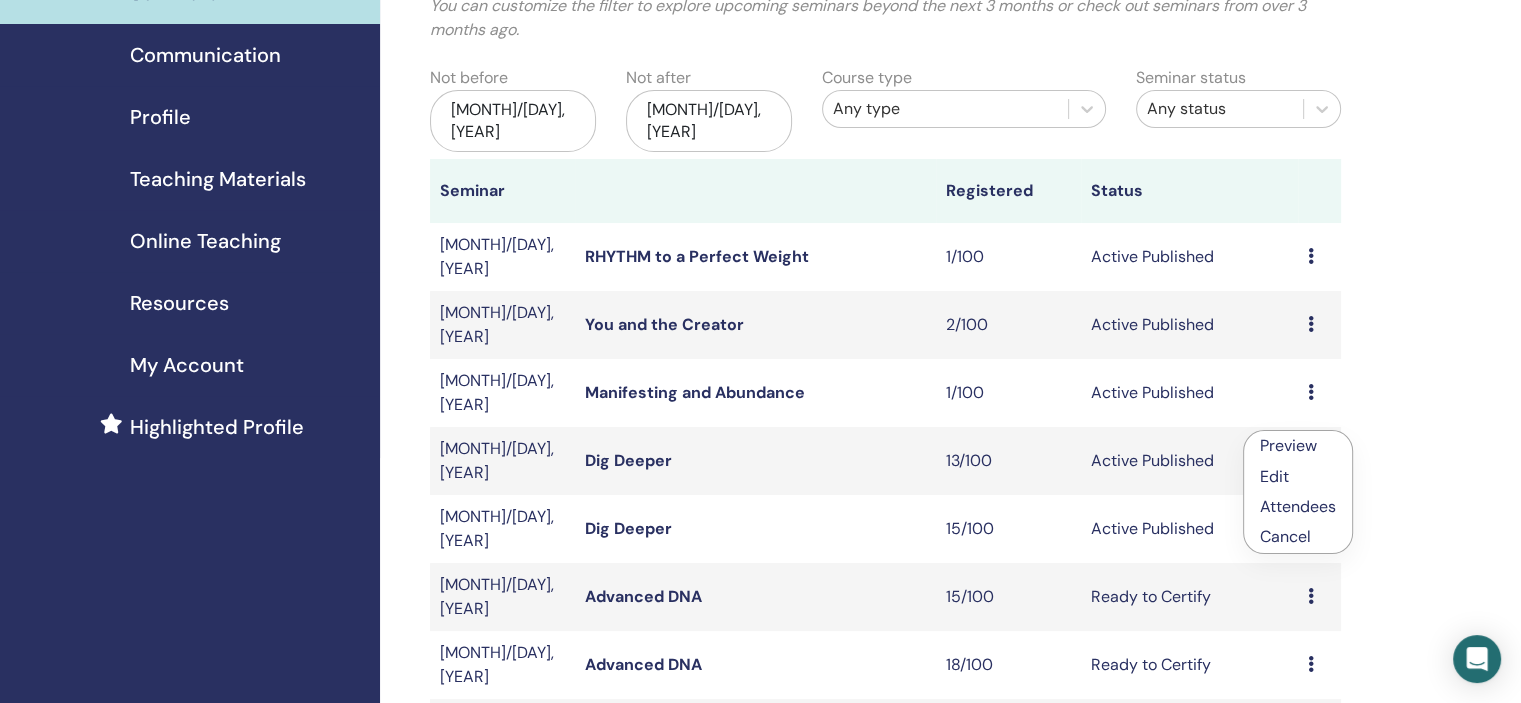 click on "Attendees" at bounding box center [1298, 506] 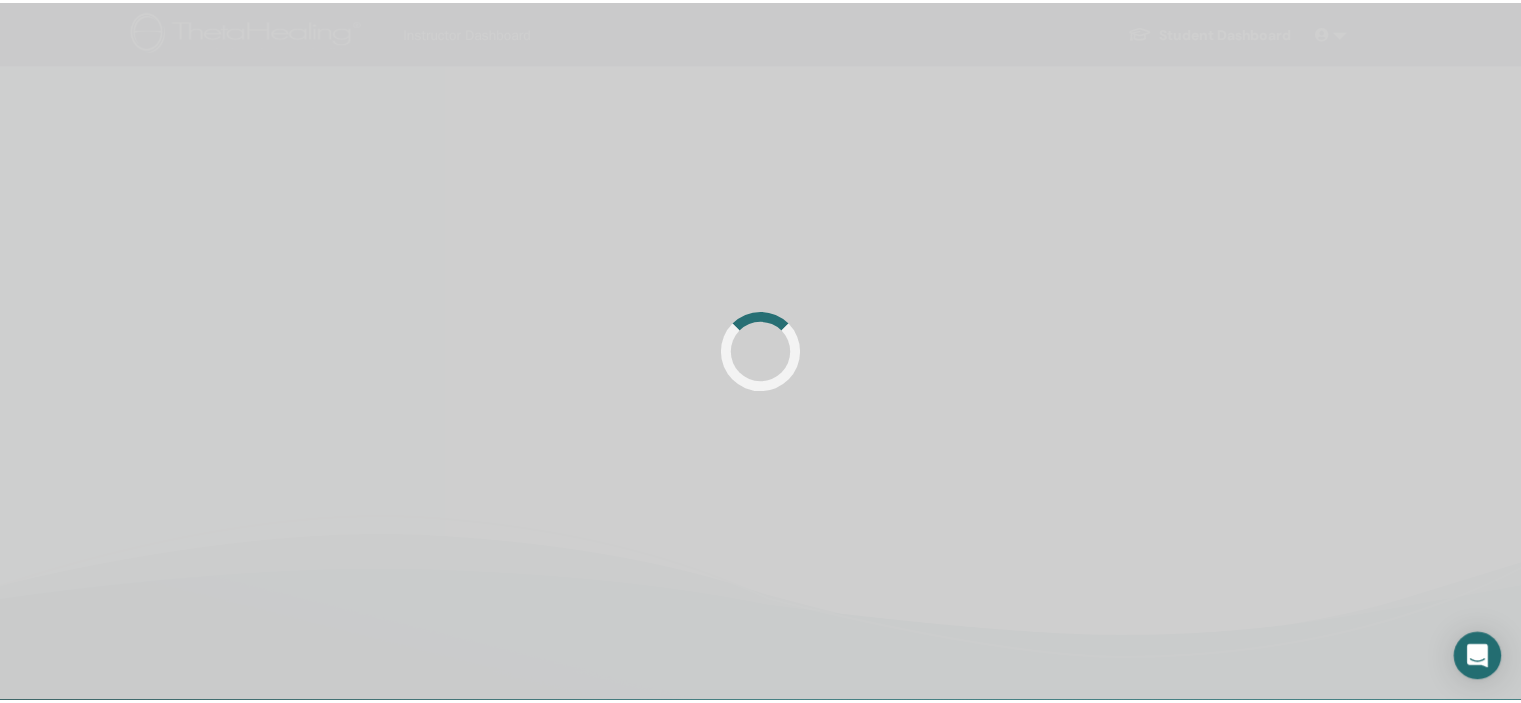 scroll, scrollTop: 0, scrollLeft: 0, axis: both 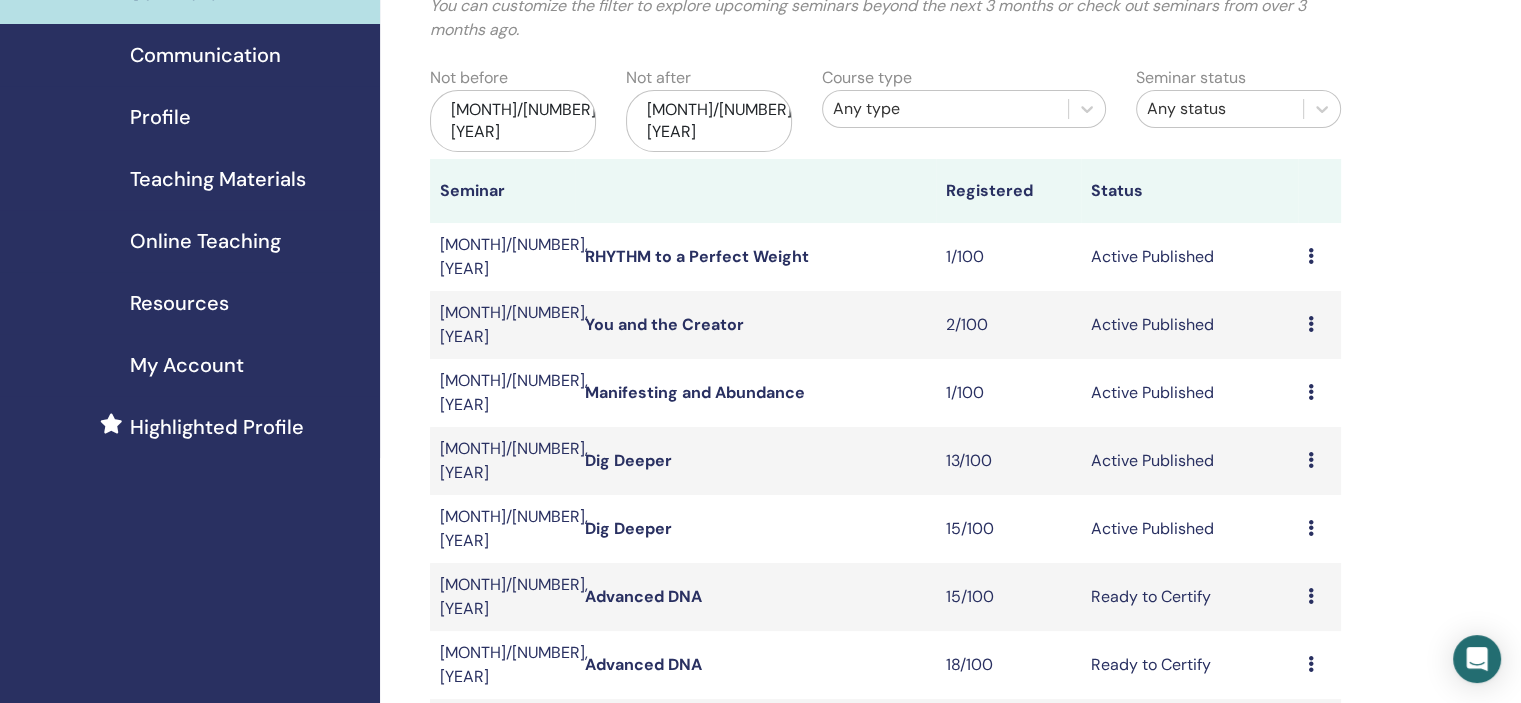 click on "Preview Edit Attendees Cancel" at bounding box center (1319, 529) 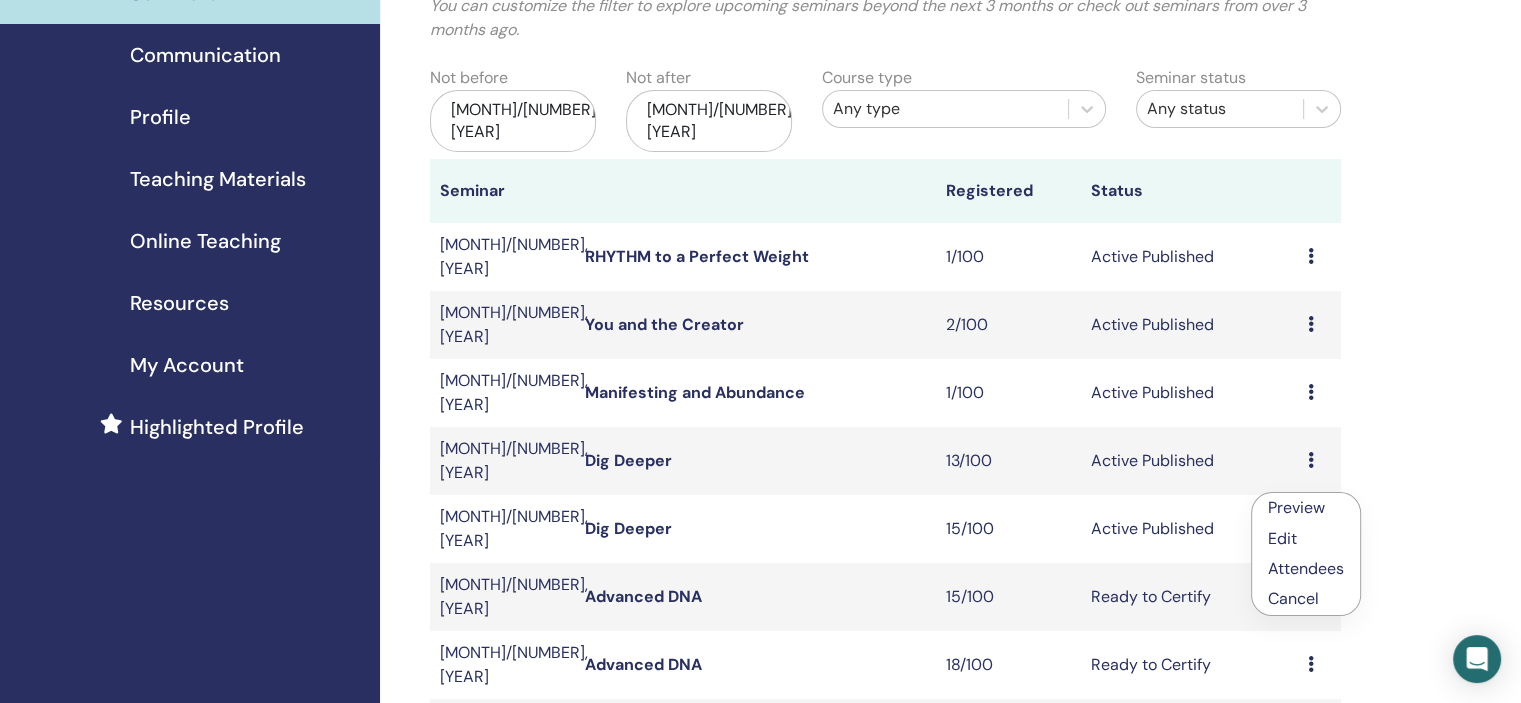 click on "Attendees" at bounding box center (1306, 568) 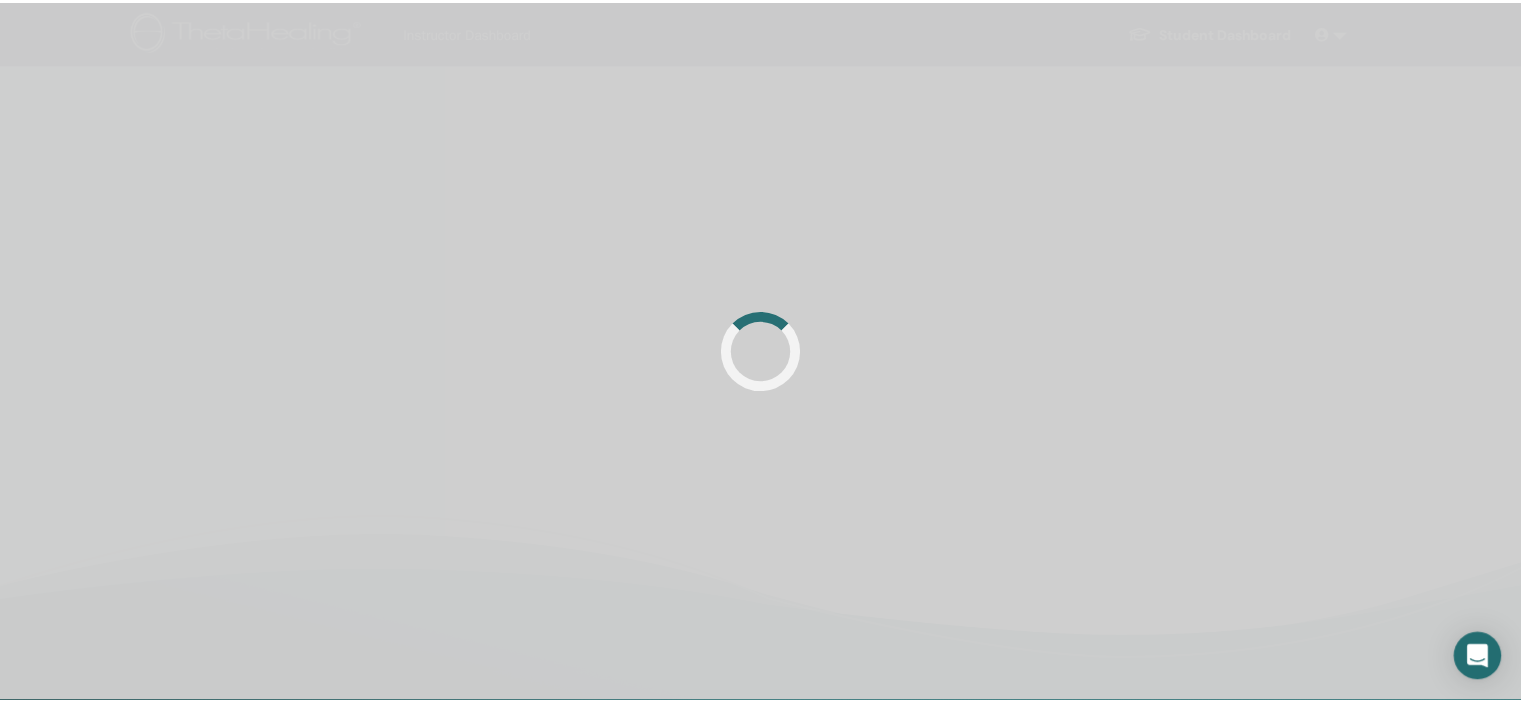 scroll, scrollTop: 0, scrollLeft: 0, axis: both 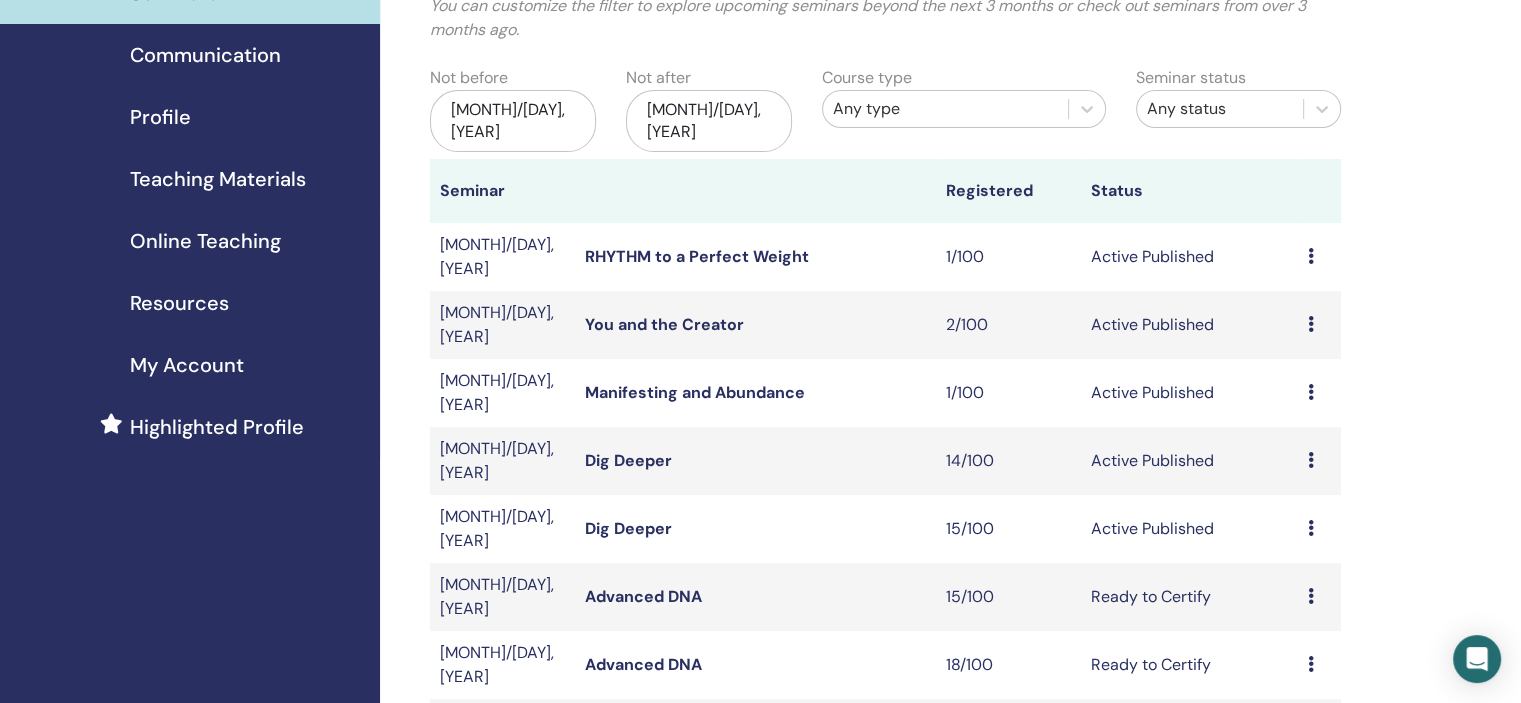 click on "Preview Edit Attendees Cancel" at bounding box center (1319, 461) 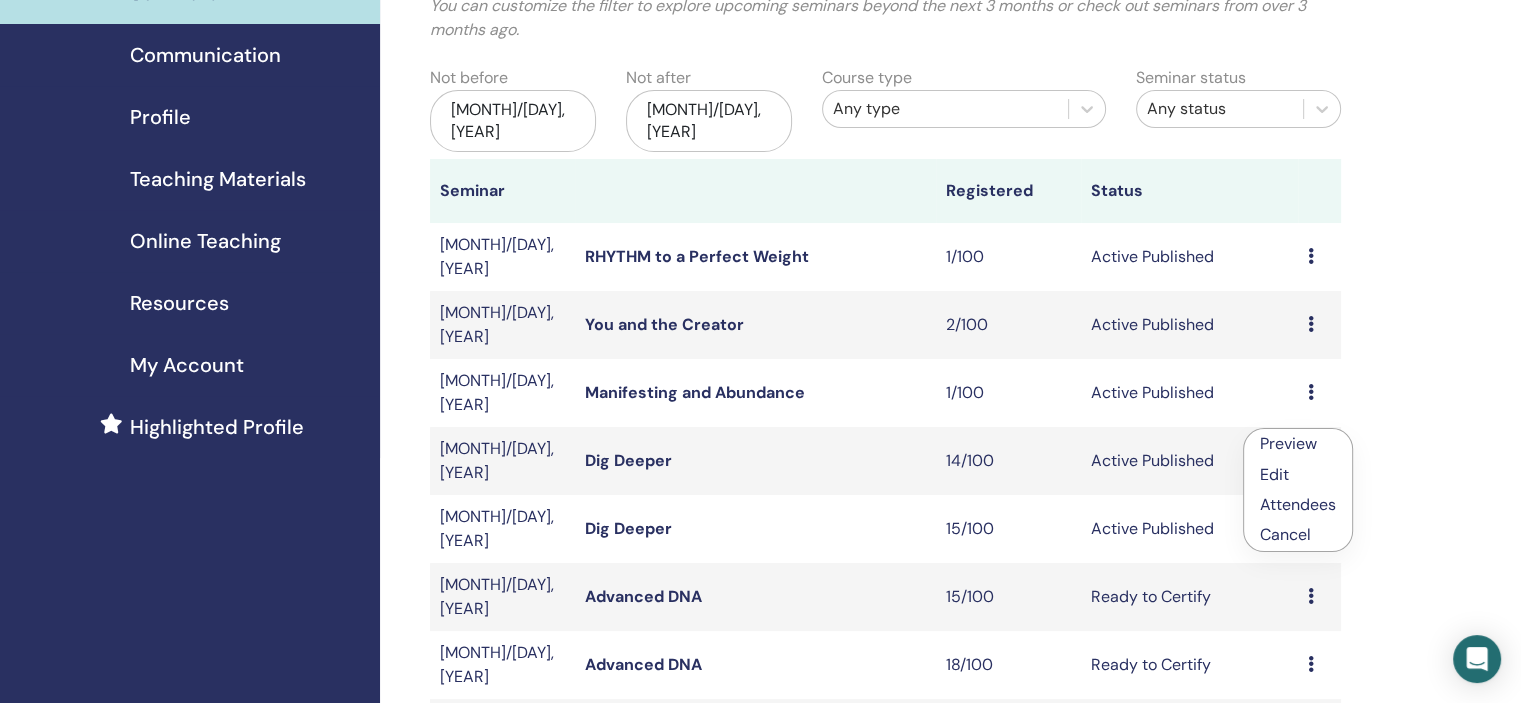 click on "Attendees" at bounding box center [1298, 504] 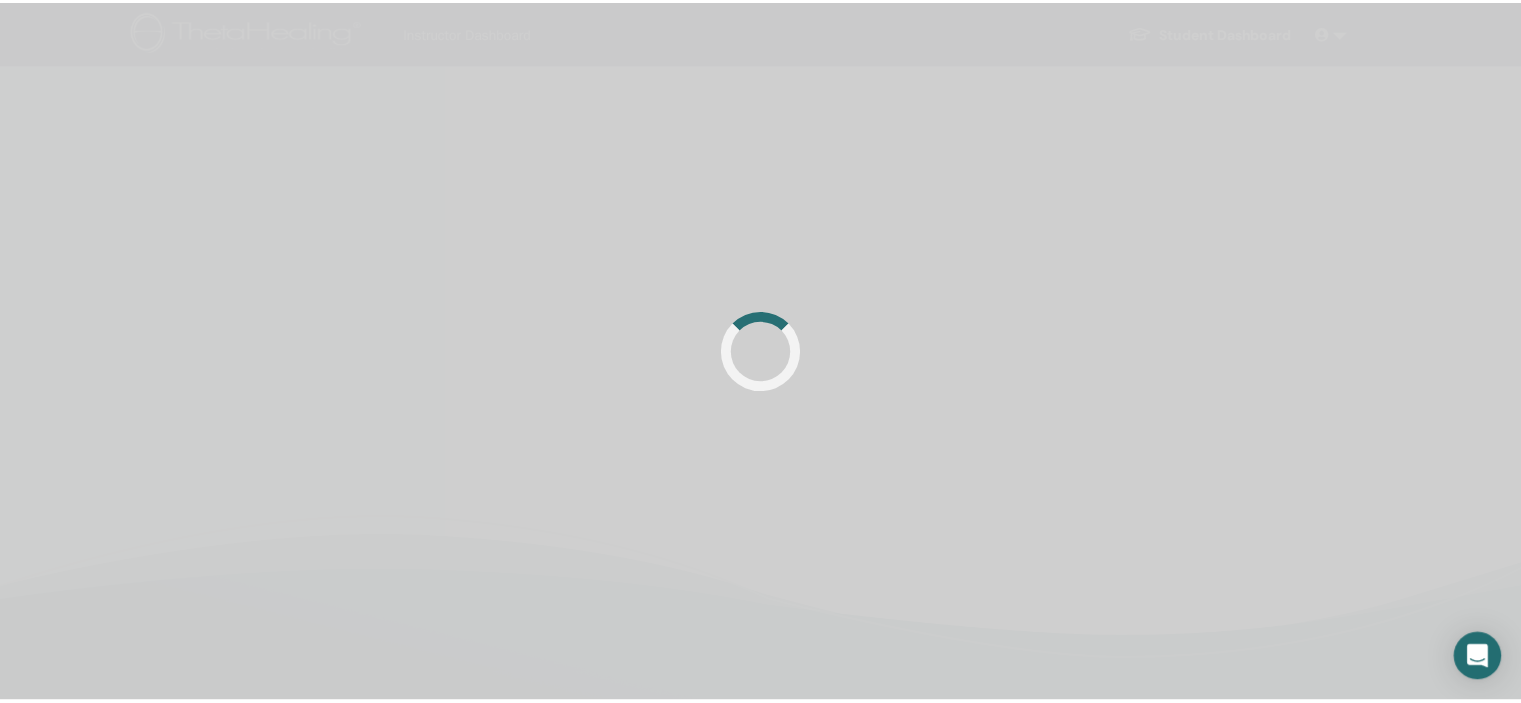 scroll, scrollTop: 0, scrollLeft: 0, axis: both 